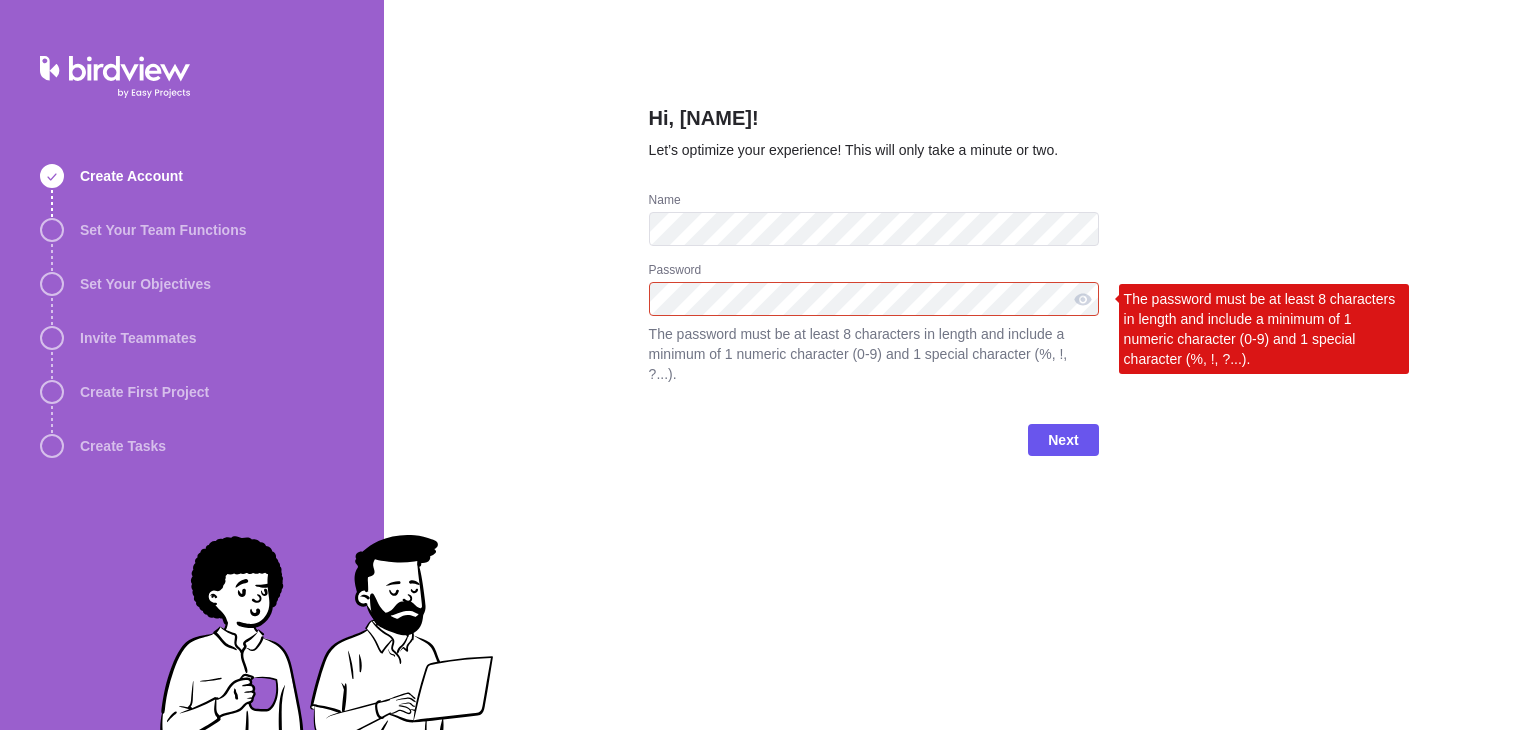 scroll, scrollTop: 0, scrollLeft: 0, axis: both 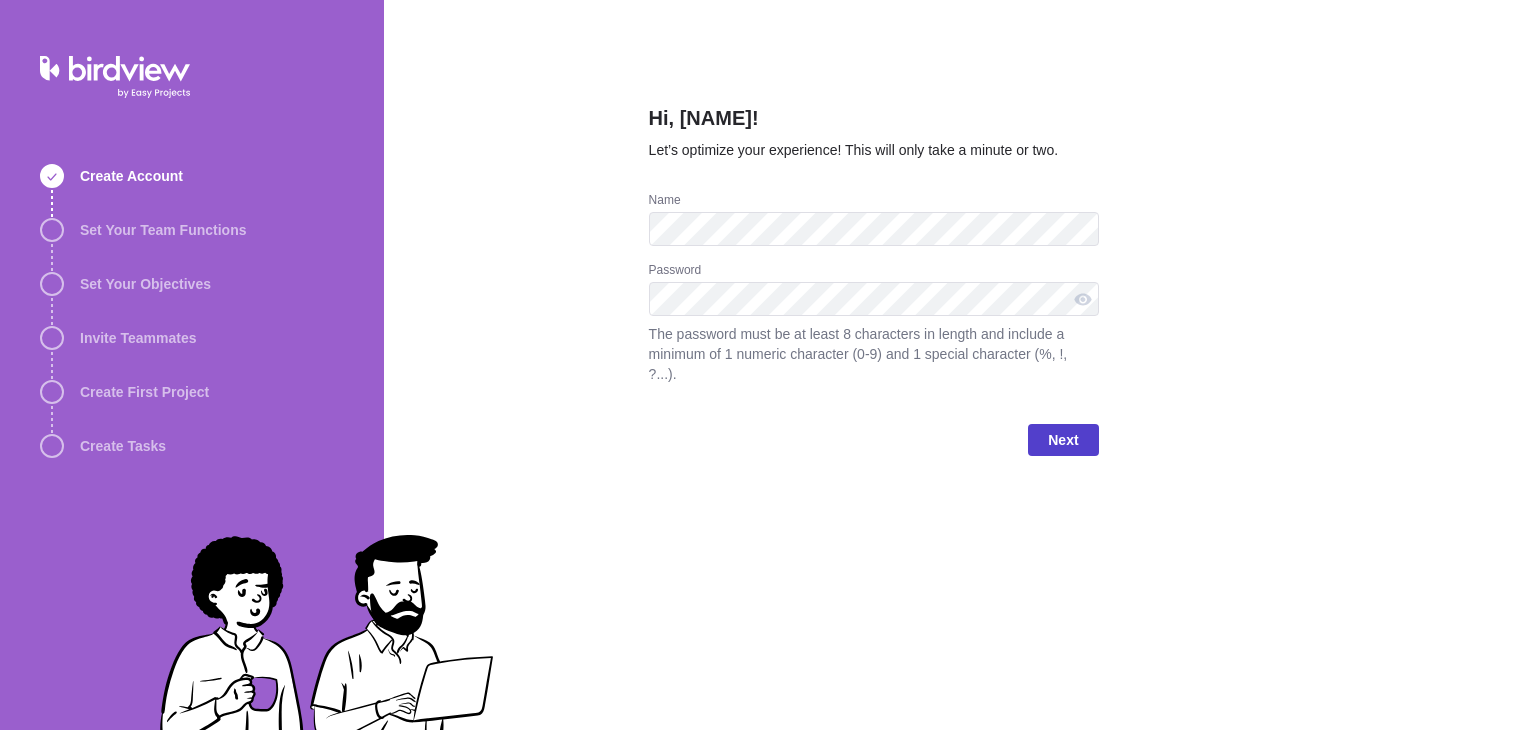 click on "Next" at bounding box center (1063, 440) 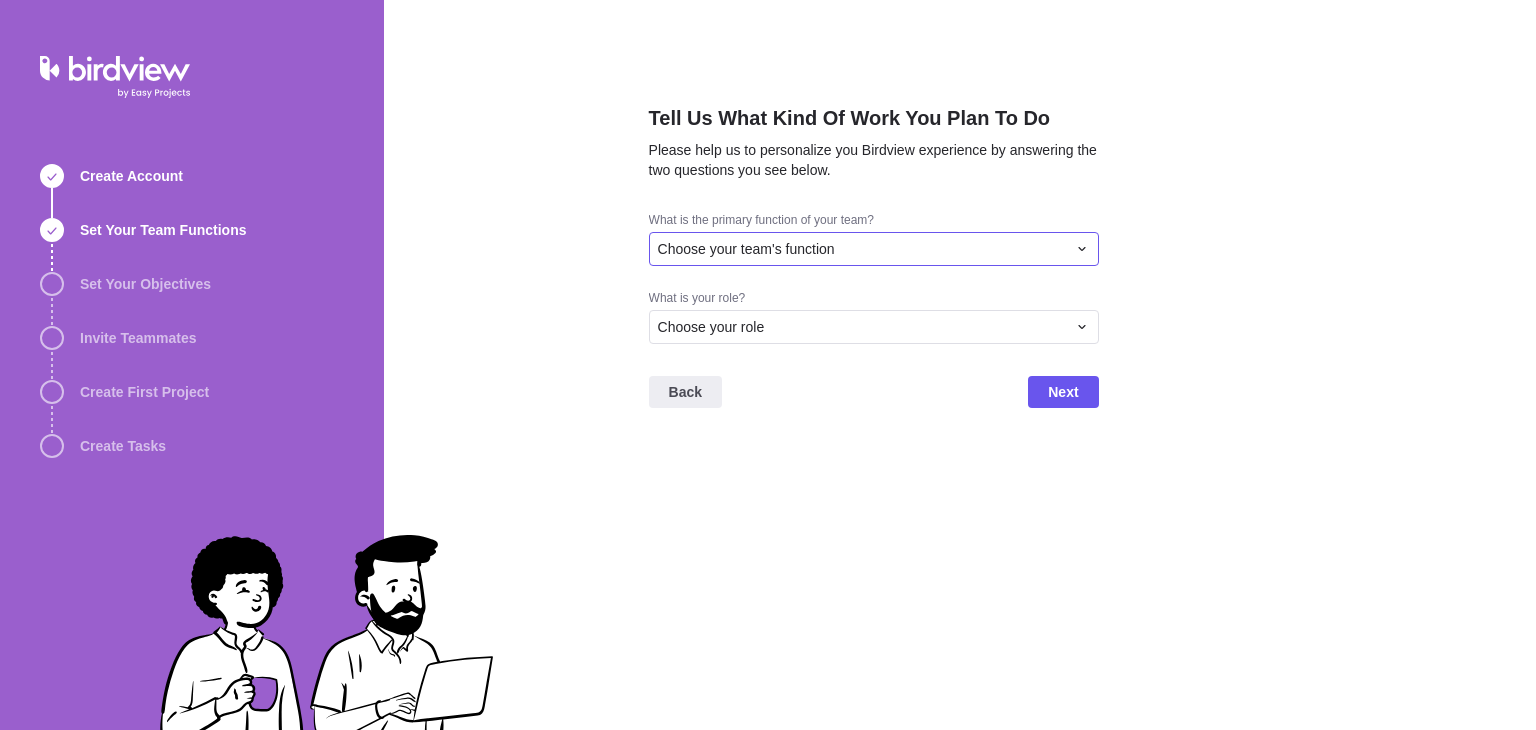 click on "Choose your team's function" at bounding box center [862, 249] 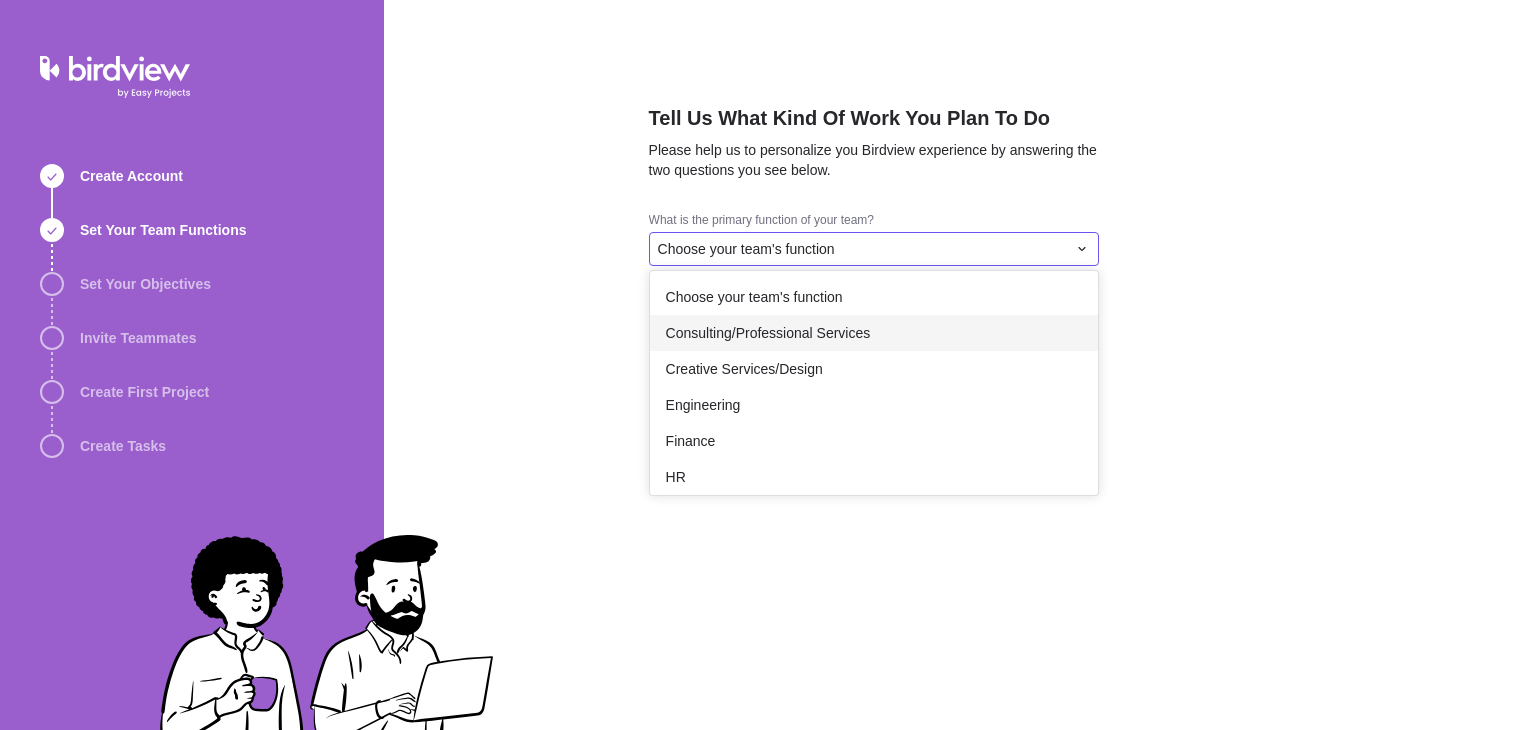 click on "Consulting/Professional Services" at bounding box center [768, 333] 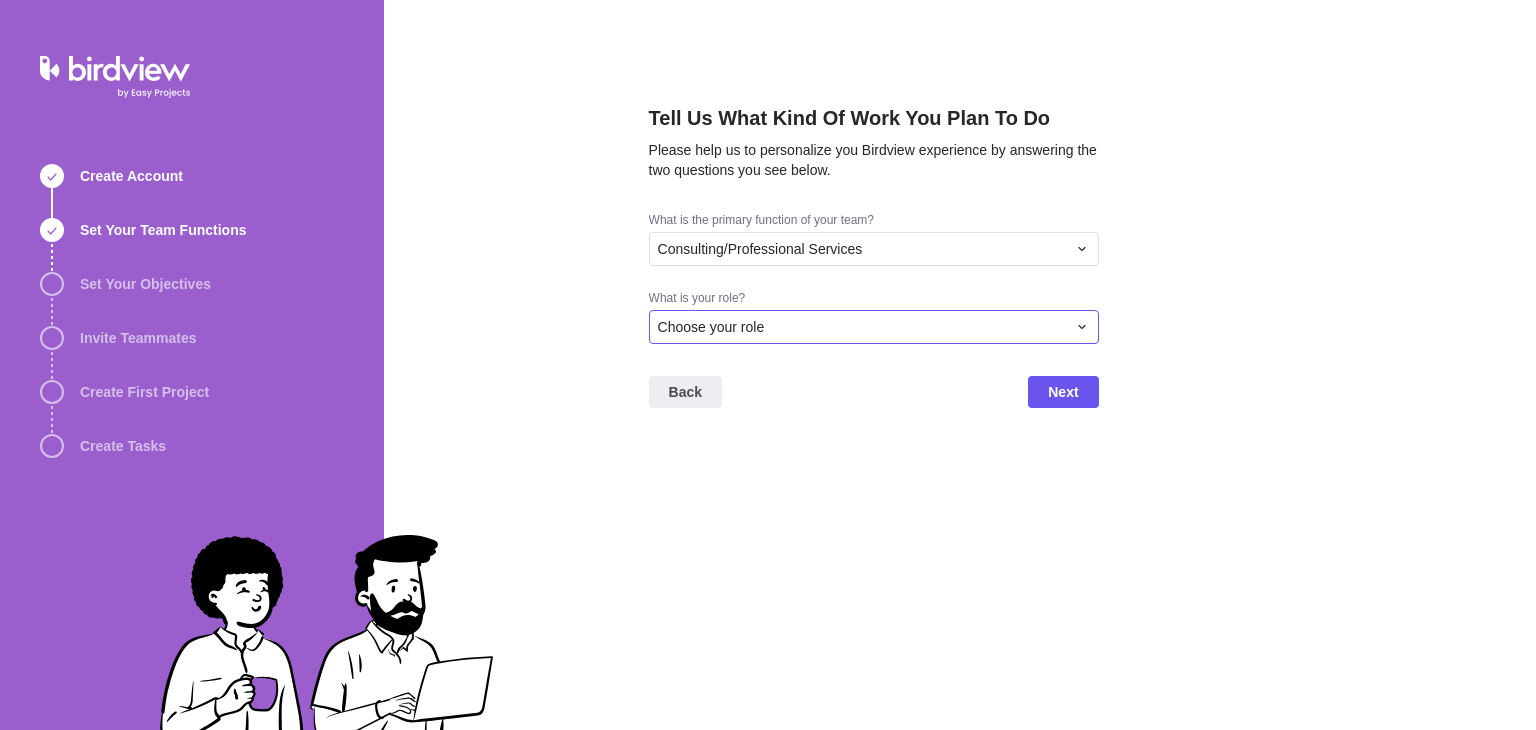 click on "Choose your role" at bounding box center (874, 249) 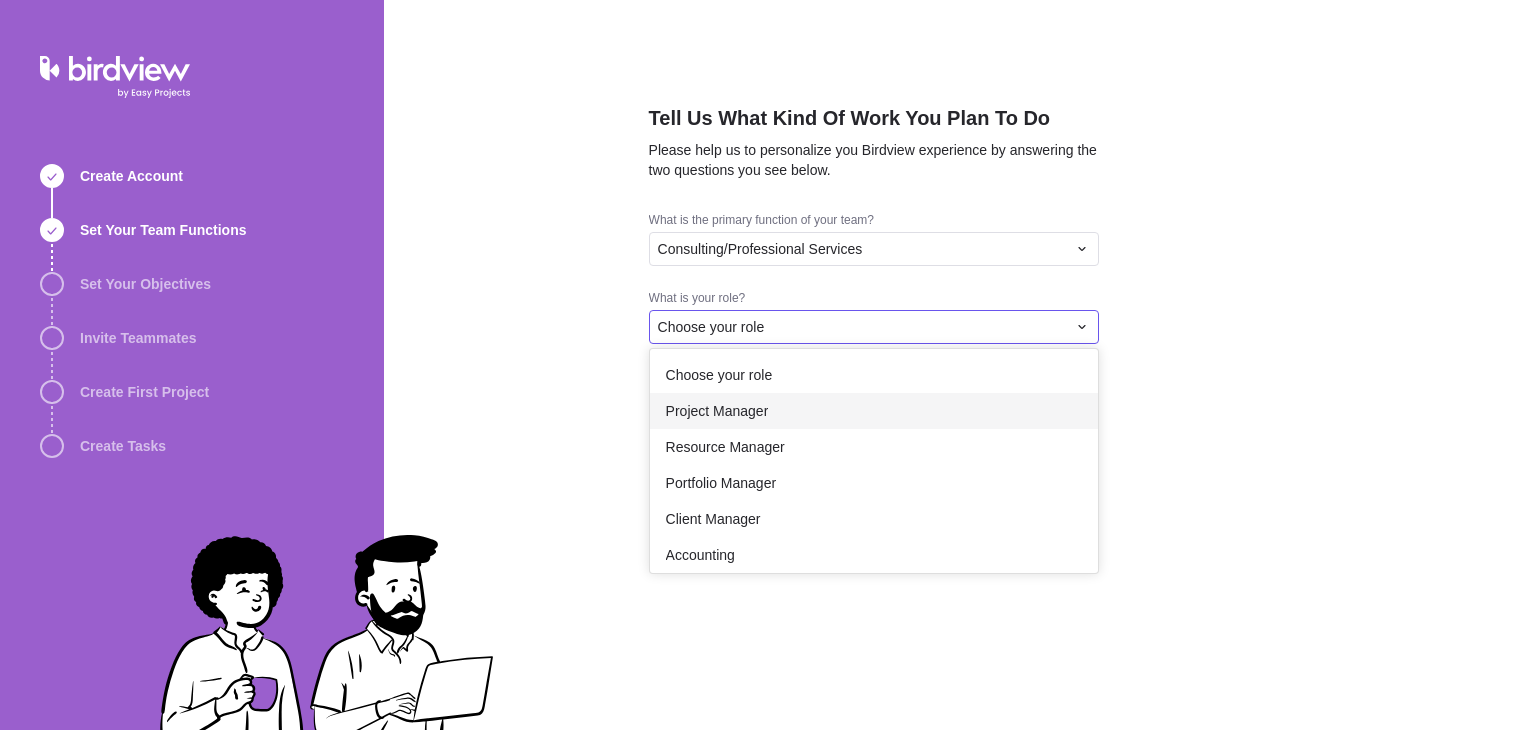 click on "Project Manager" at bounding box center (717, 411) 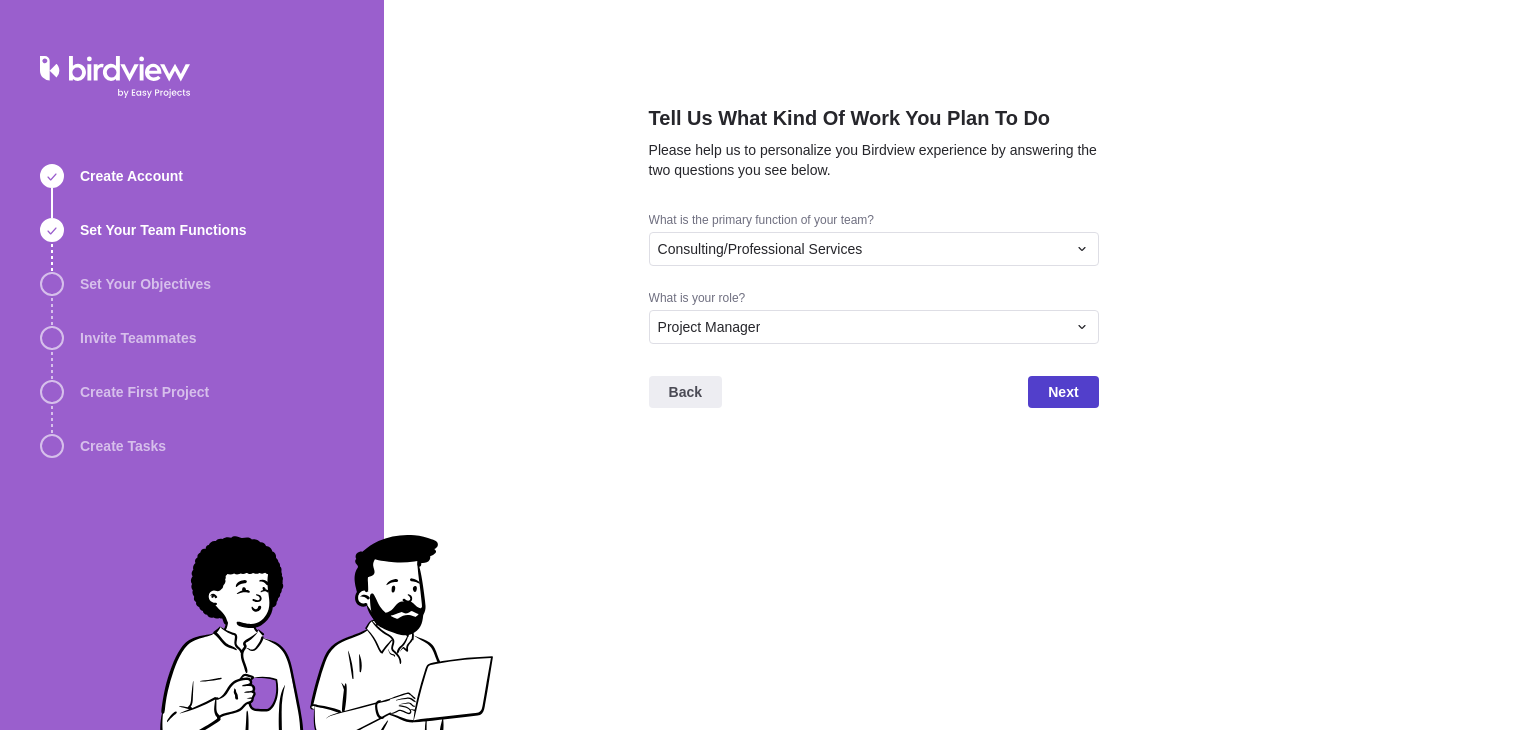 click on "Next" at bounding box center [1063, 392] 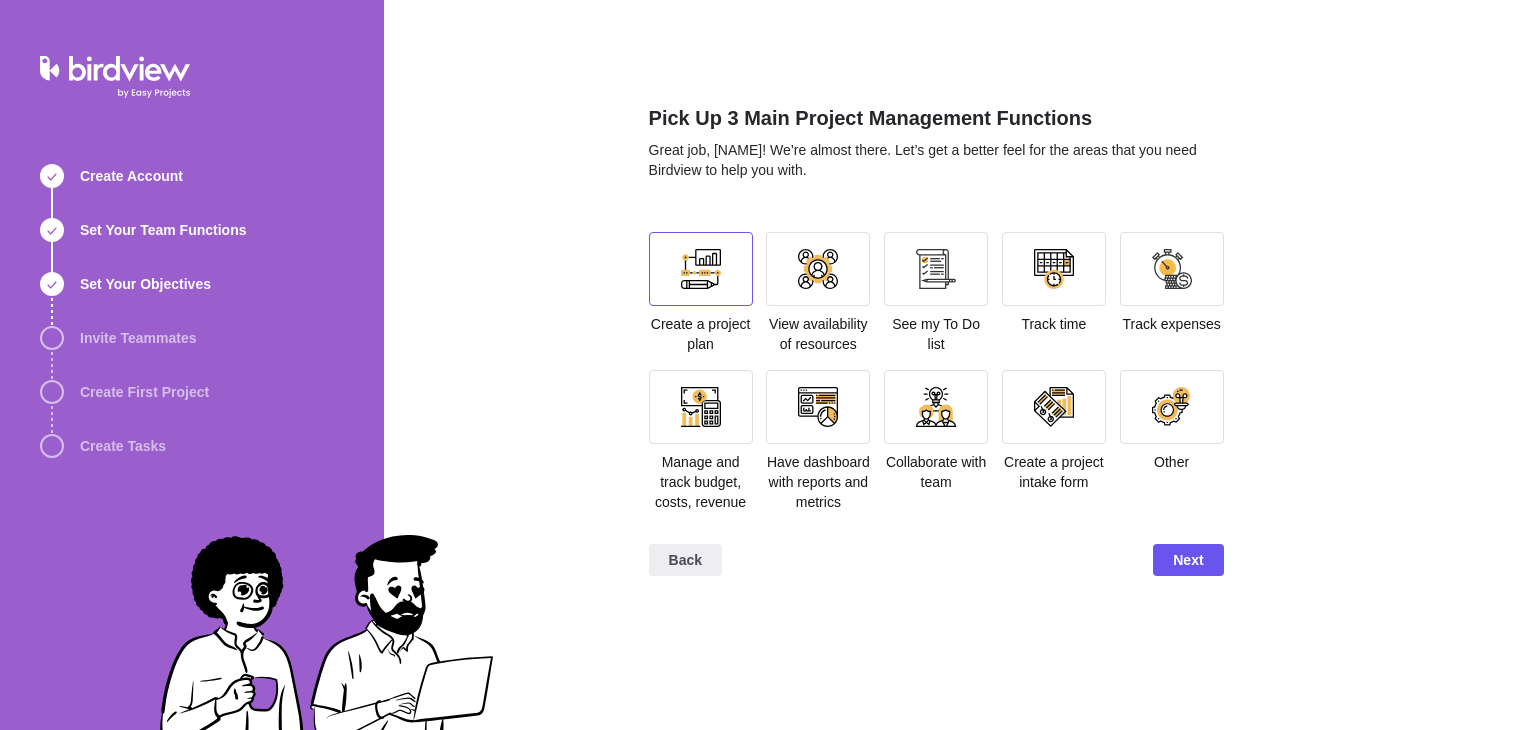 click at bounding box center [701, 269] 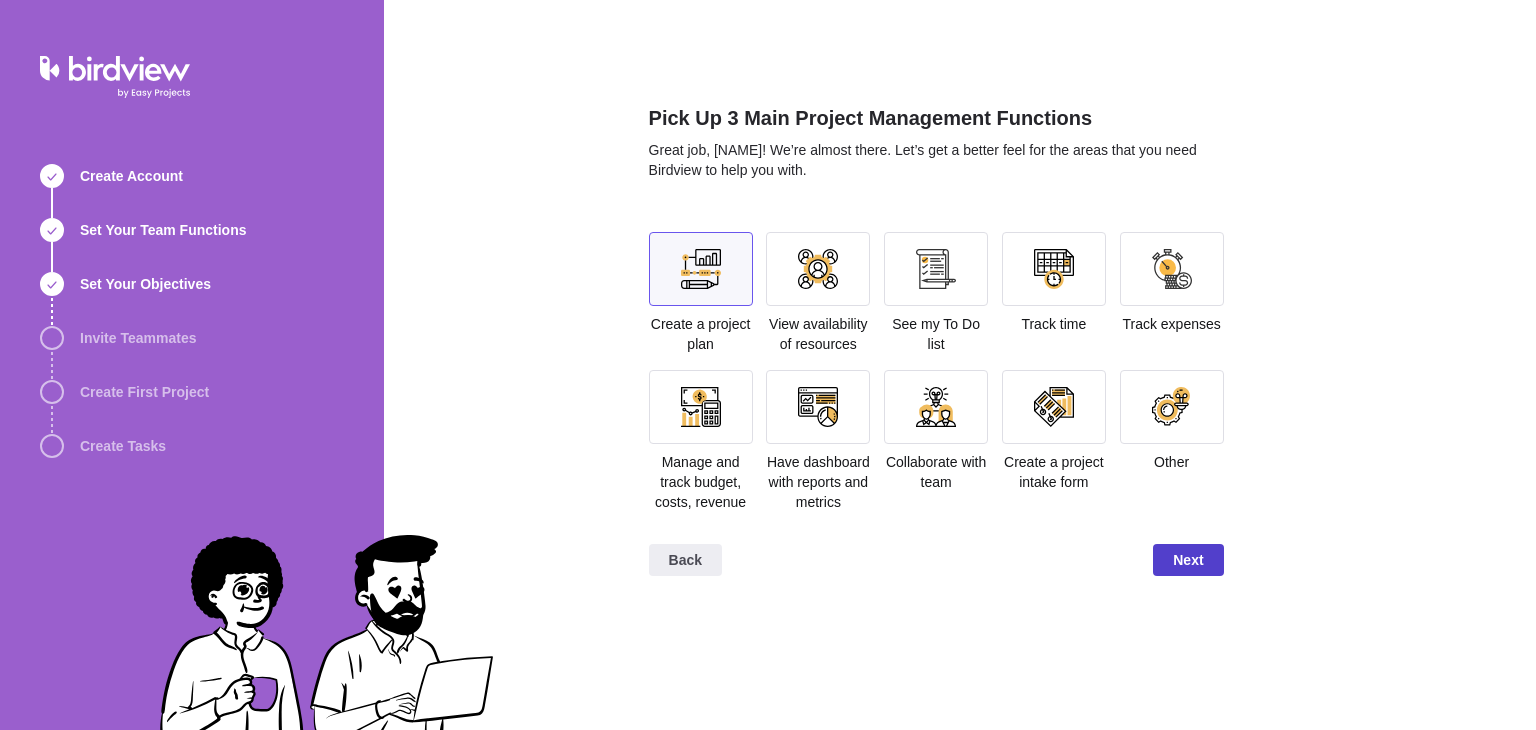 click on "Next" at bounding box center [1188, 560] 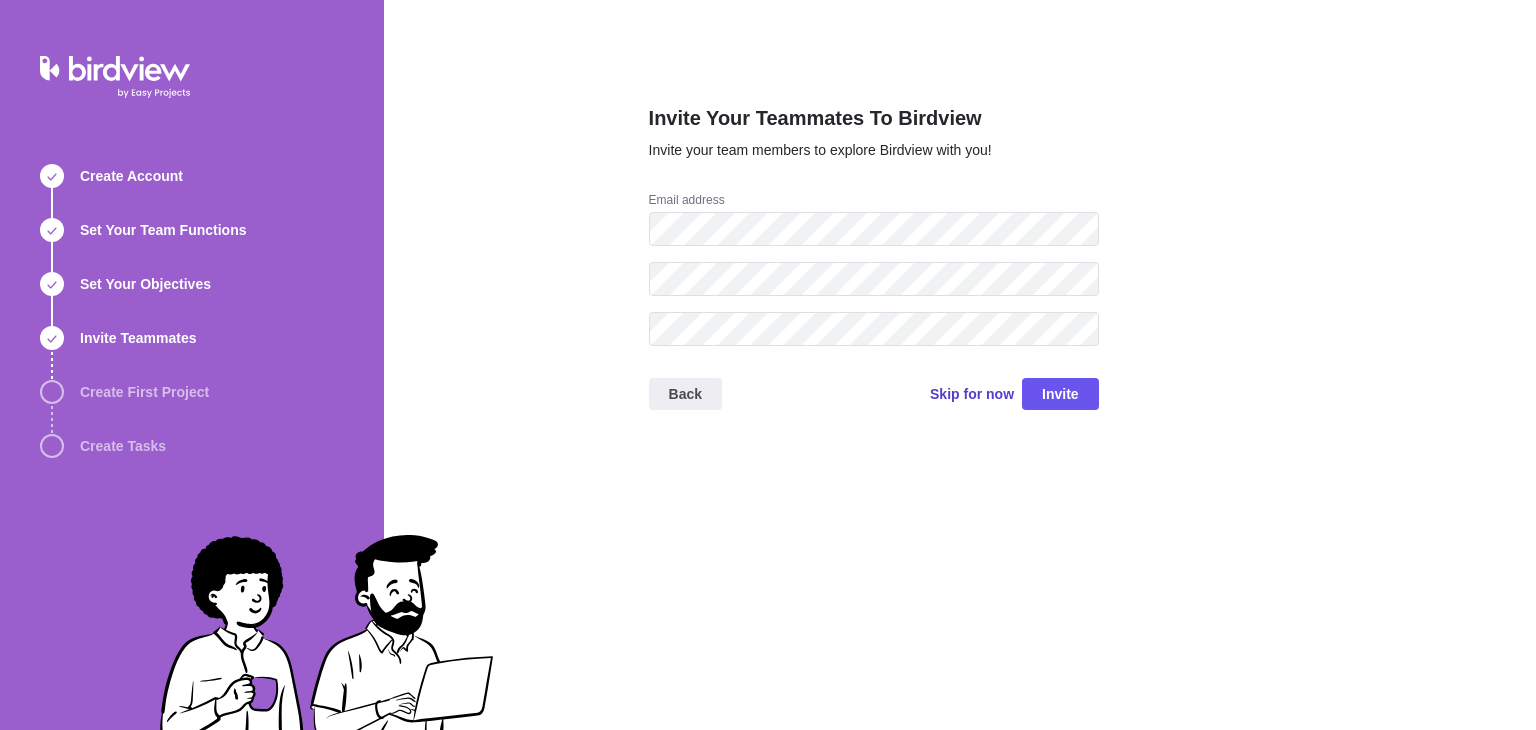 click on "Skip for now" at bounding box center (972, 394) 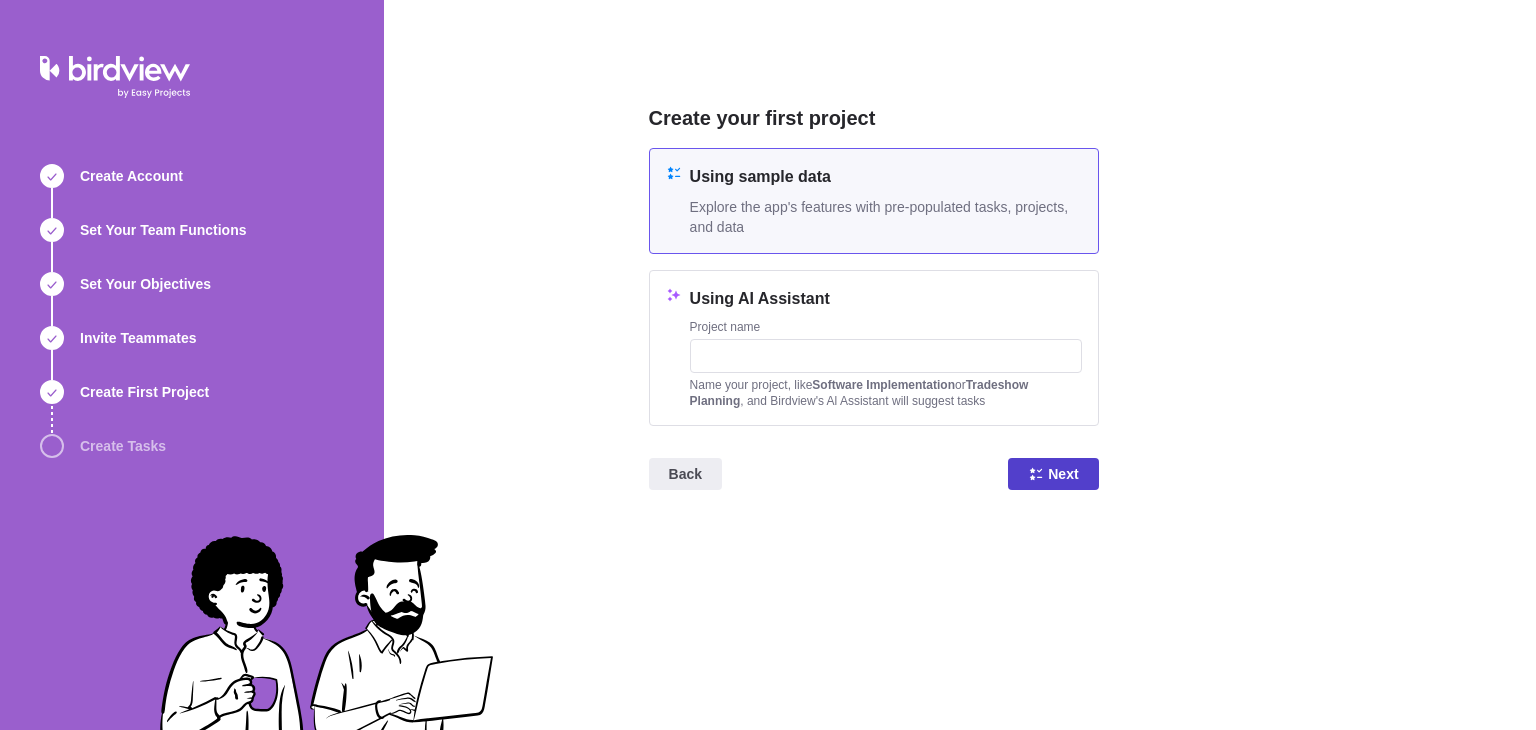 click on "Next" at bounding box center (1063, 474) 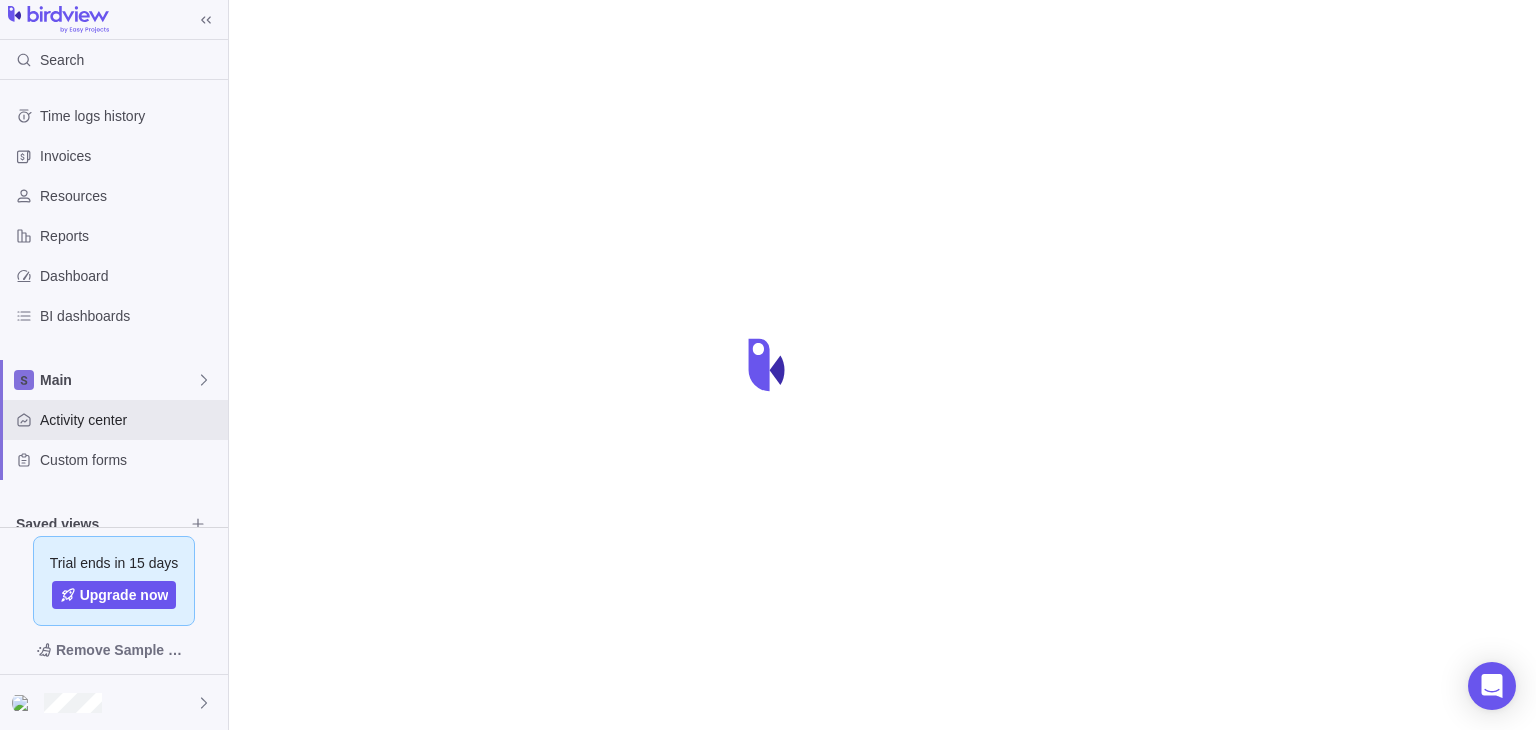 scroll, scrollTop: 0, scrollLeft: 0, axis: both 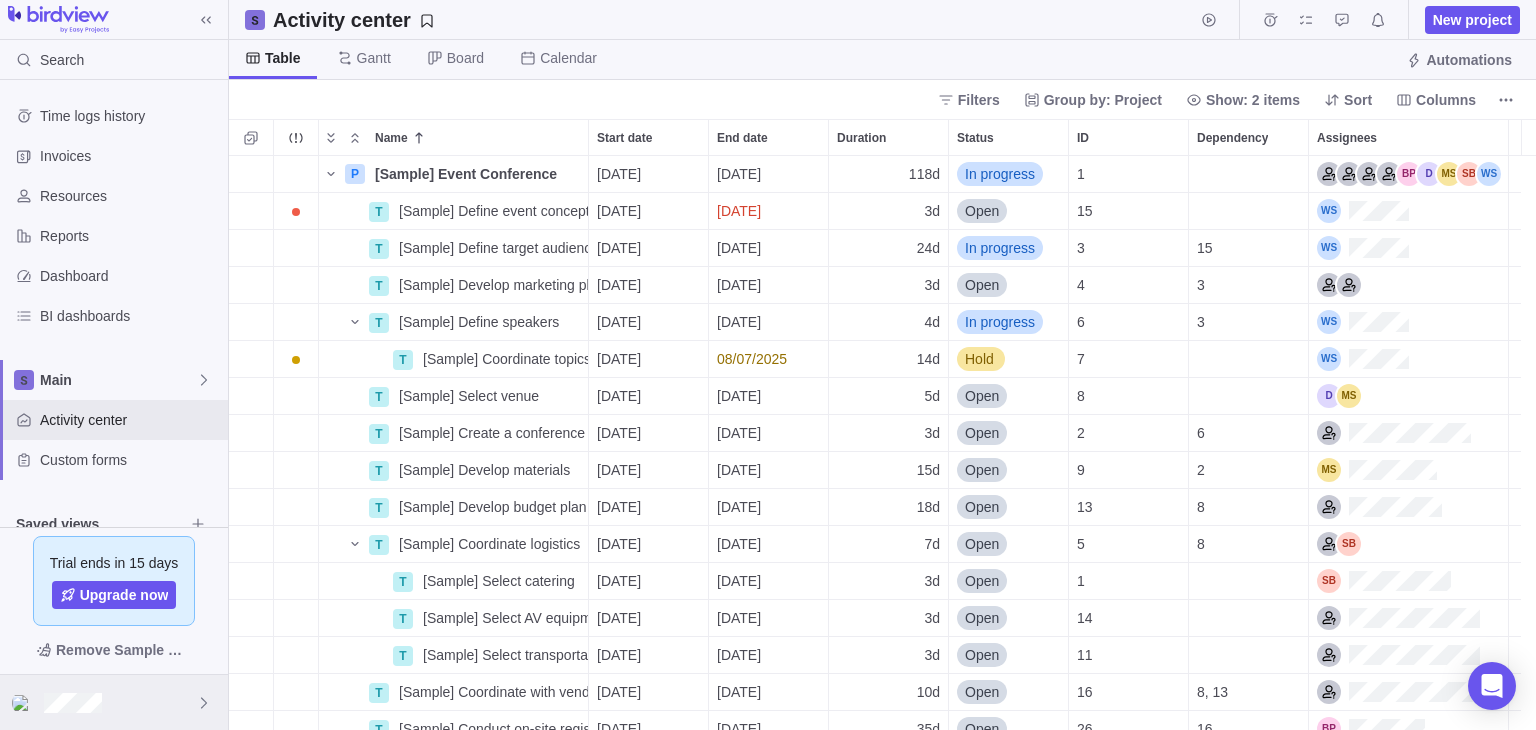 click at bounding box center (114, 702) 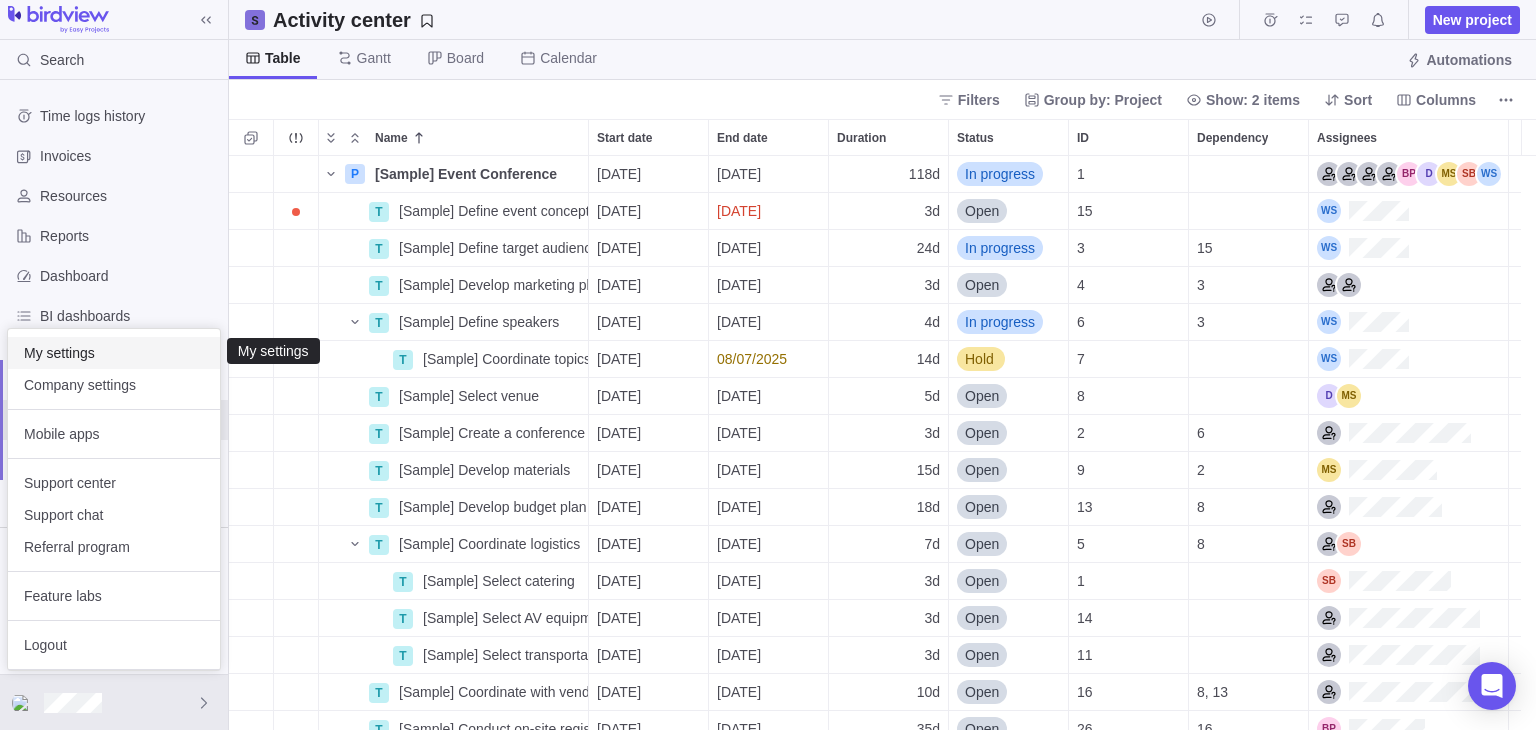 click on "My settings" at bounding box center [114, 353] 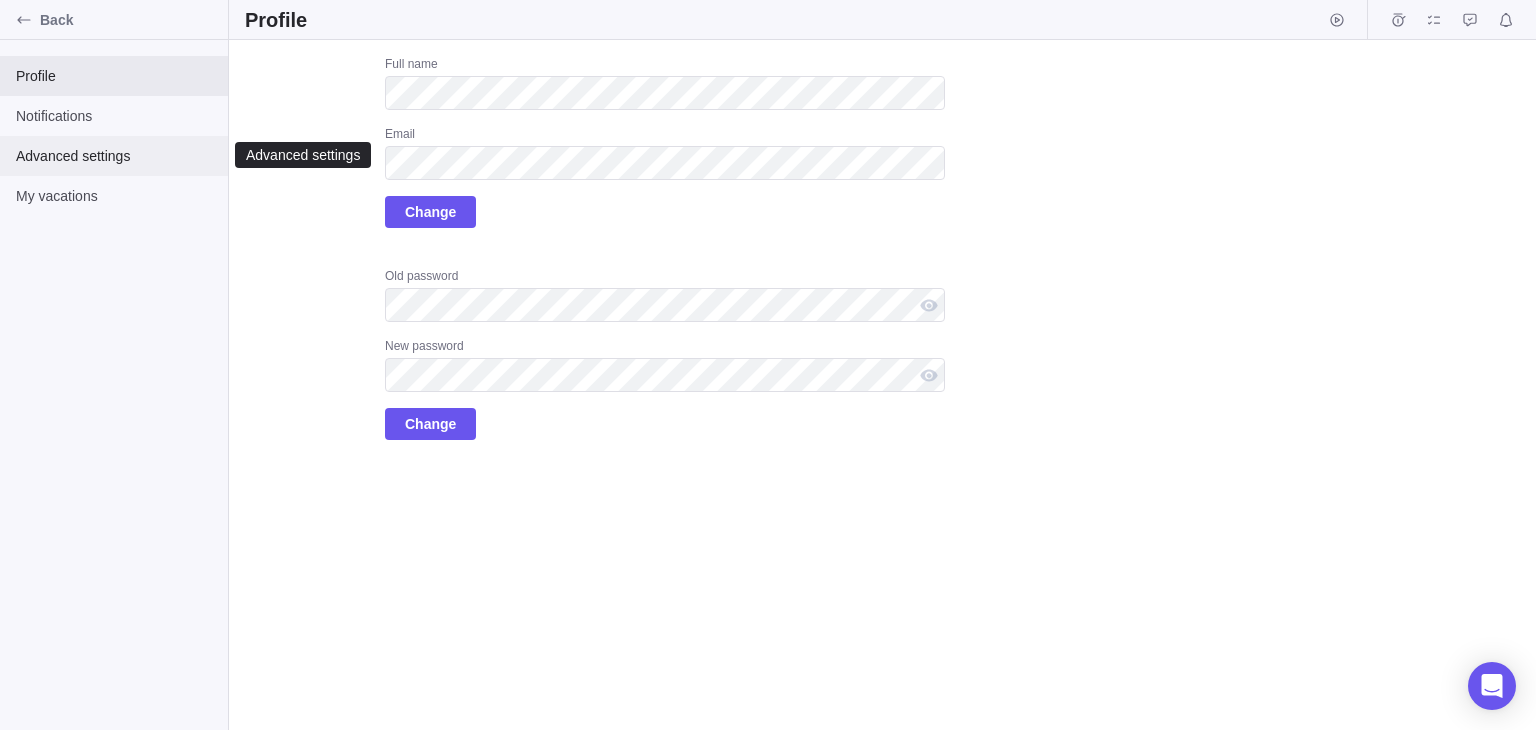 click on "Advanced settings" at bounding box center [114, 156] 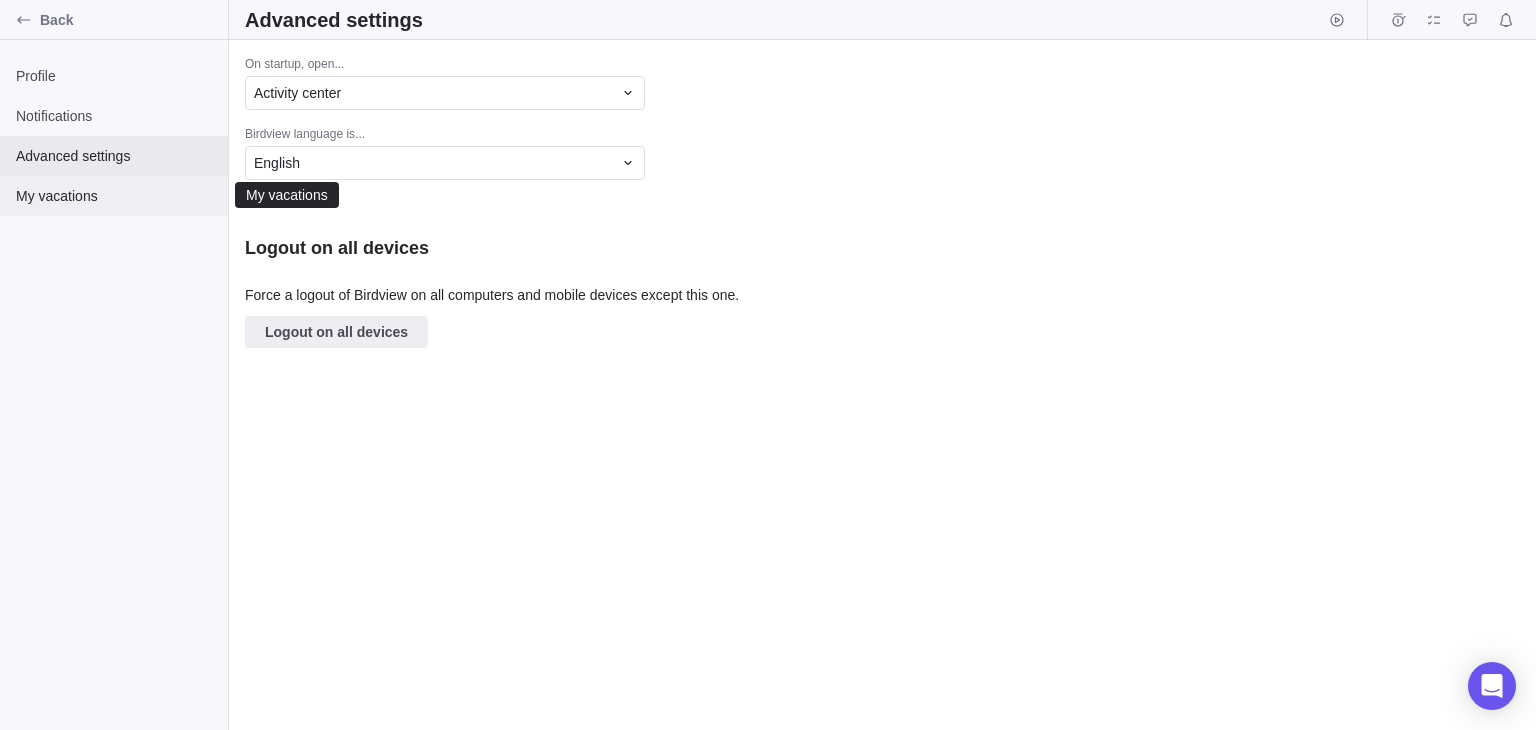 click on "My vacations" at bounding box center [114, 196] 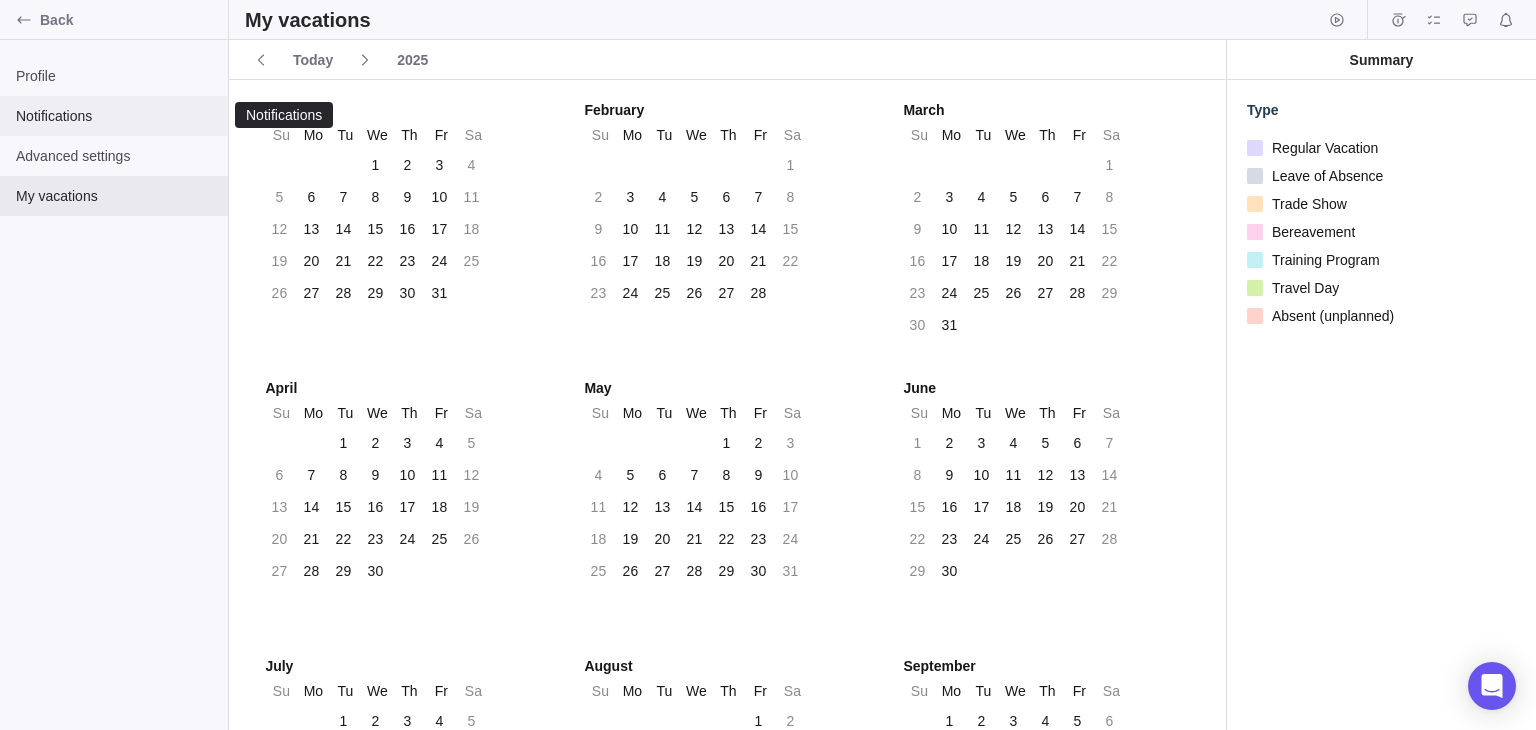 click on "Notifications" at bounding box center (114, 116) 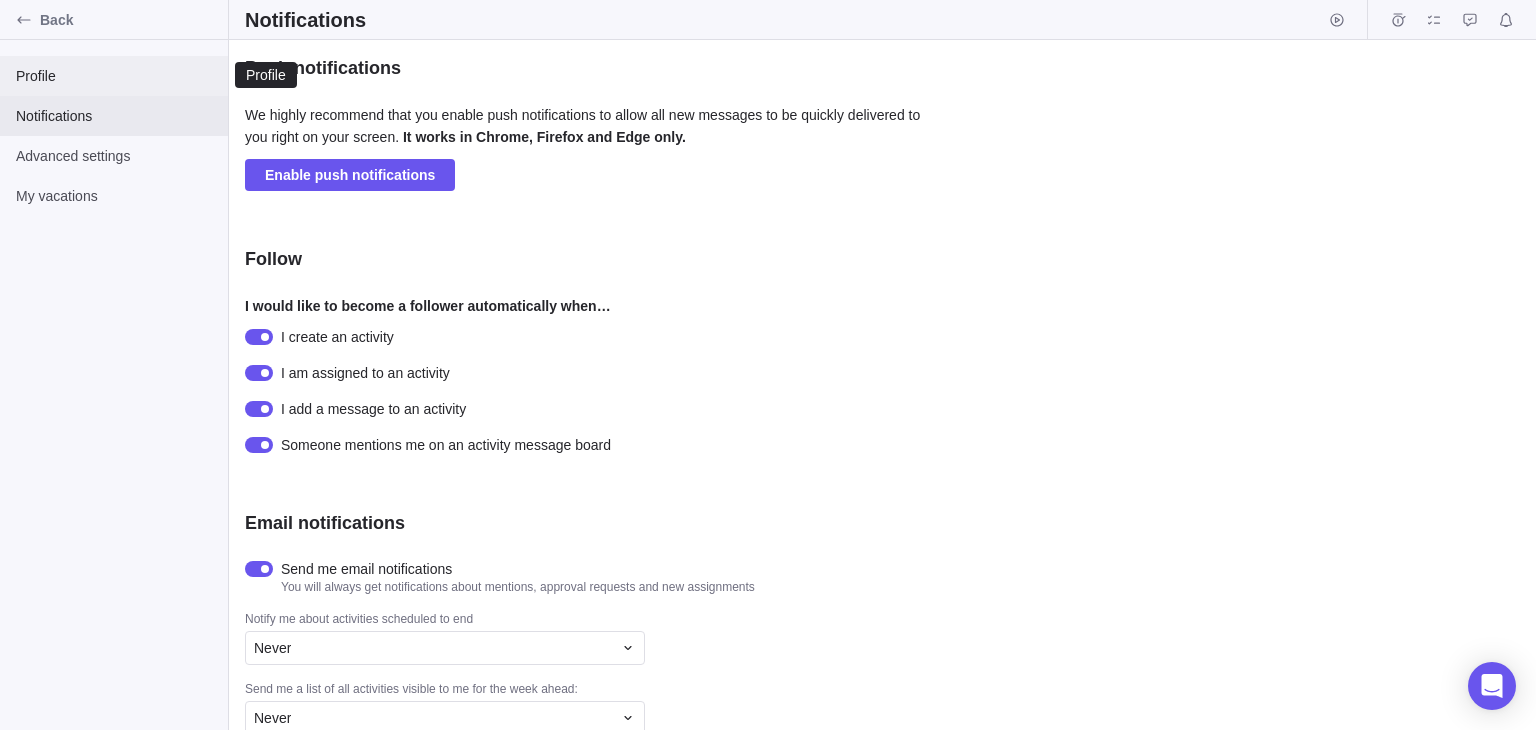 click on "Profile" at bounding box center [114, 76] 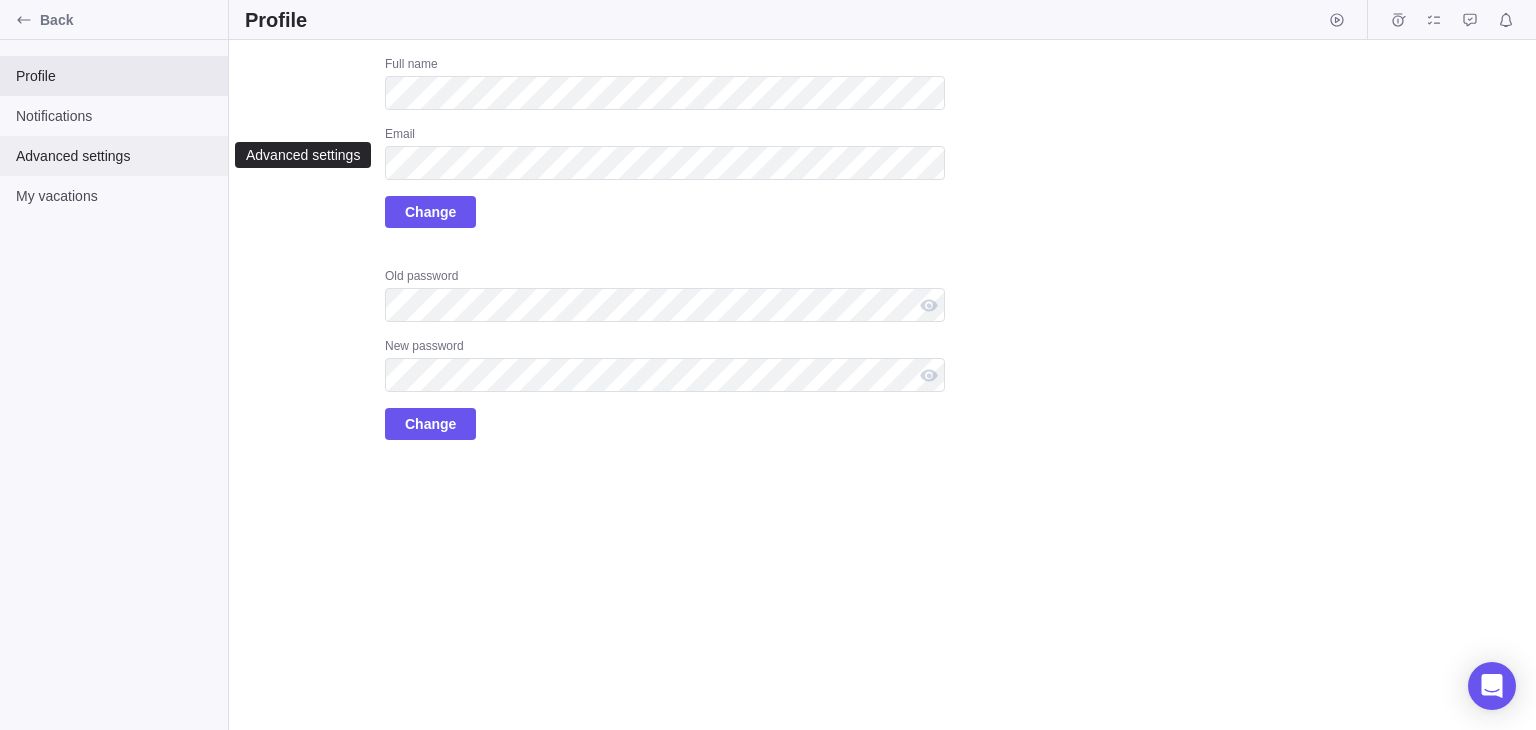 click on "Advanced settings" at bounding box center (114, 156) 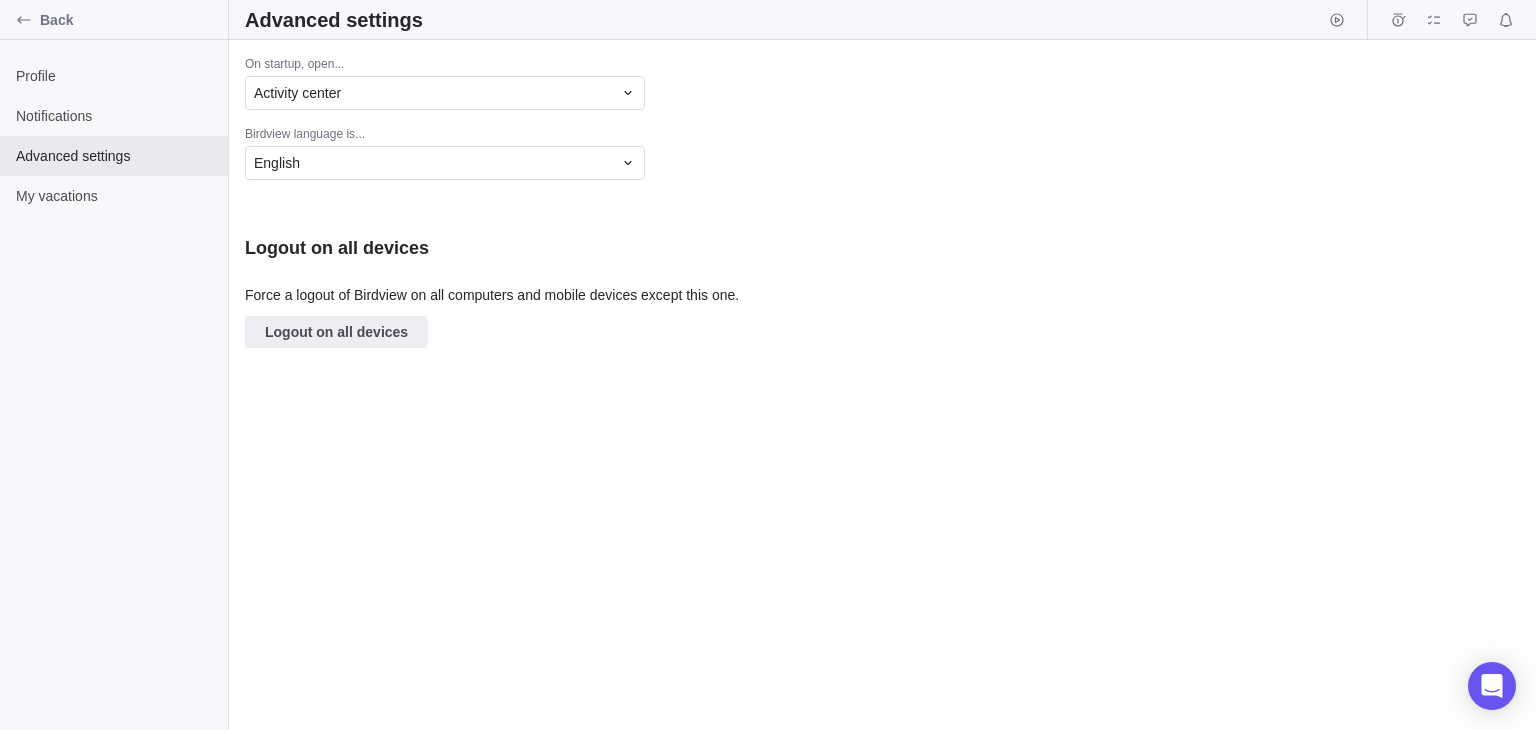 click on "On startup, open... Activity center Birdview language is... English Logout on all devices Force a logout of Birdview on all computers and mobile devices except this one. Logout on all devices" at bounding box center (882, 385) 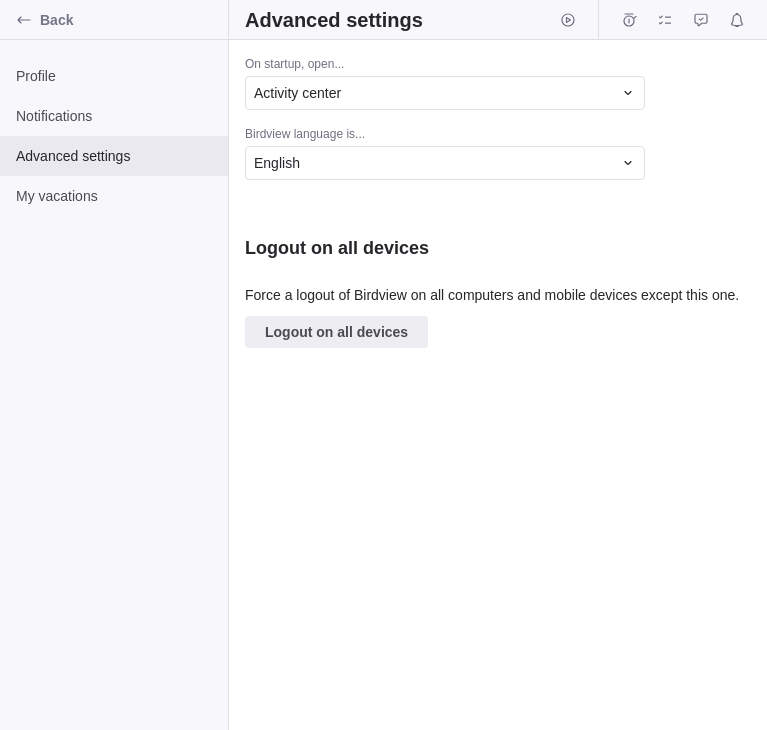 scroll, scrollTop: 0, scrollLeft: 0, axis: both 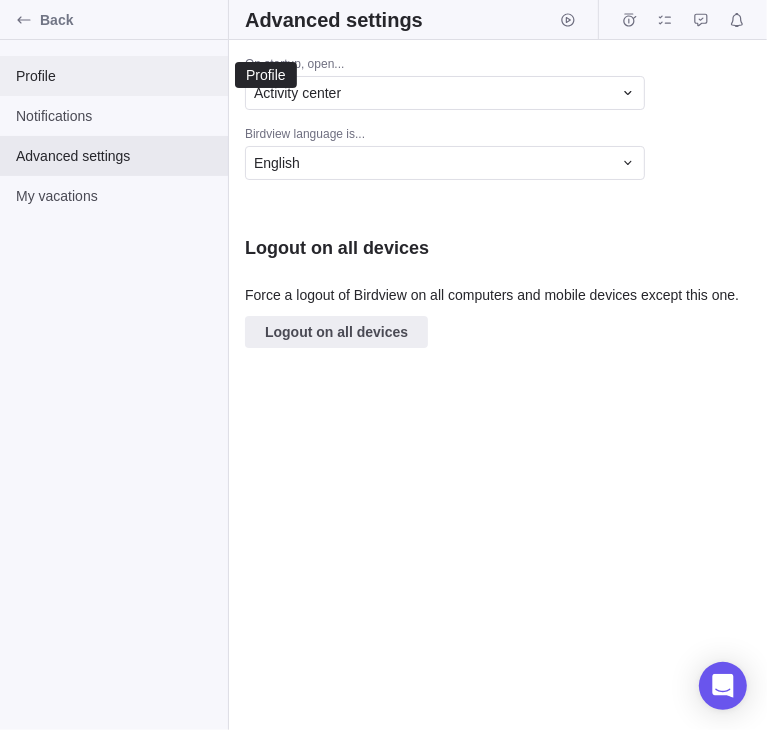 click on "Profile" at bounding box center [114, 76] 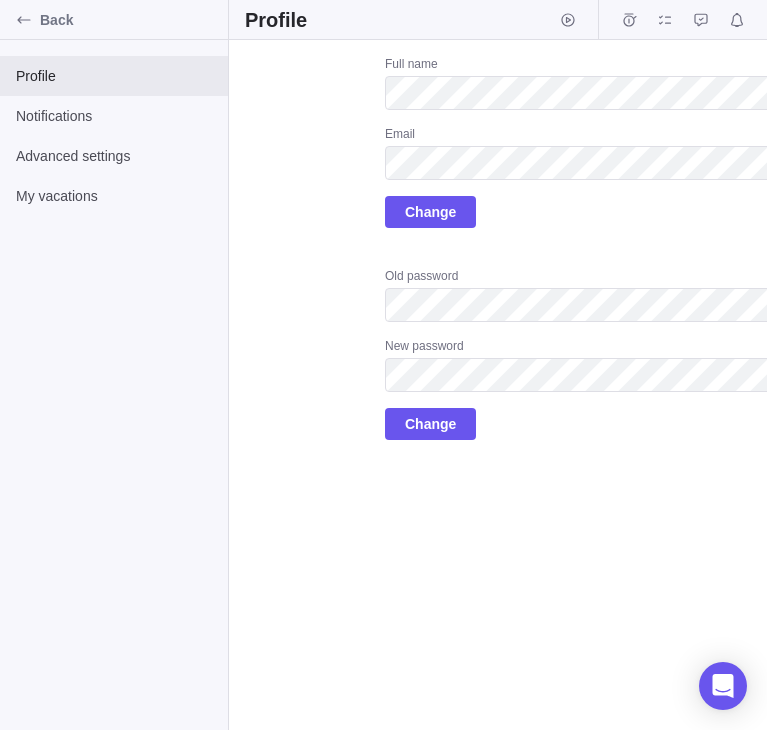 scroll, scrollTop: 0, scrollLeft: 0, axis: both 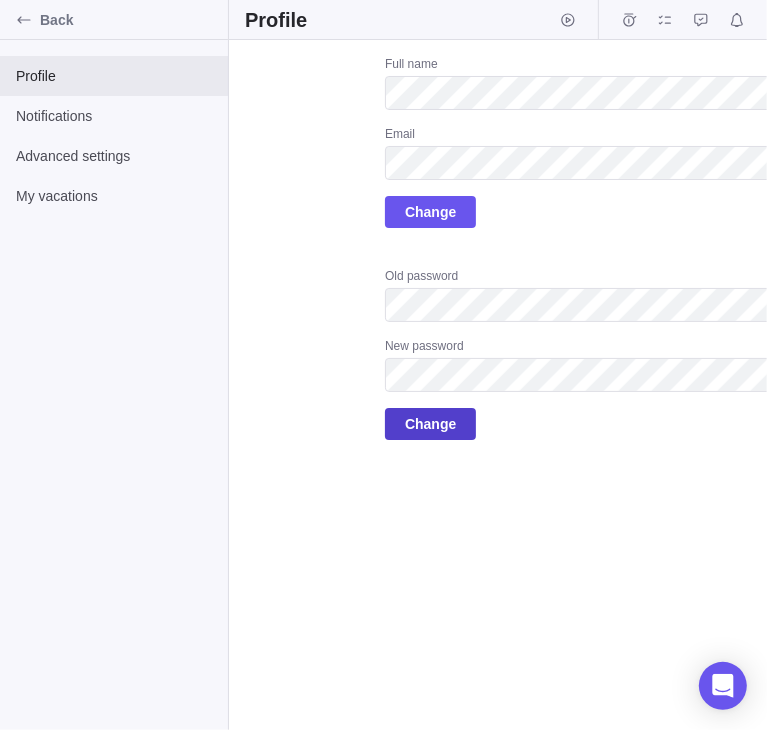 click on "Change" at bounding box center (430, 212) 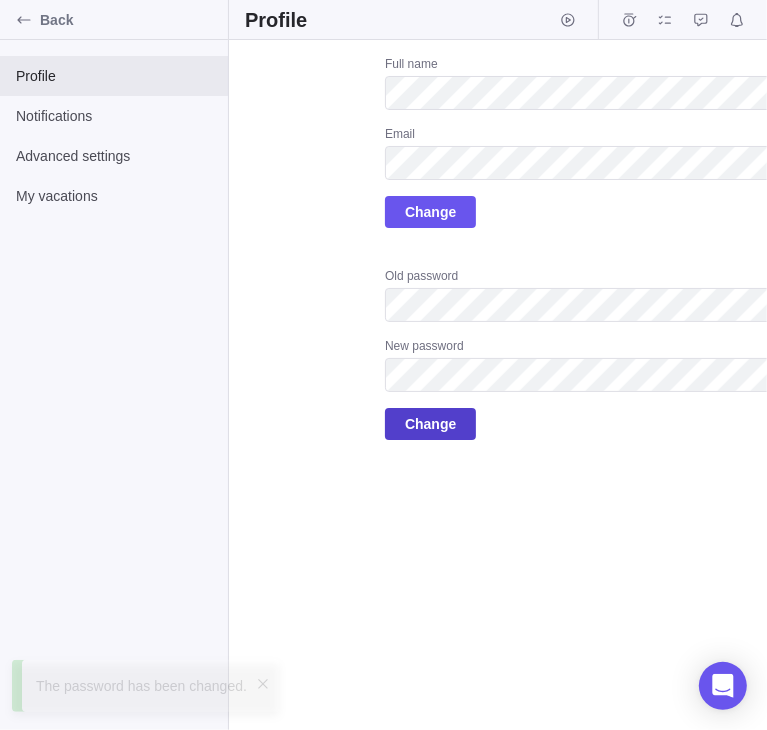click on "Change" at bounding box center [430, 212] 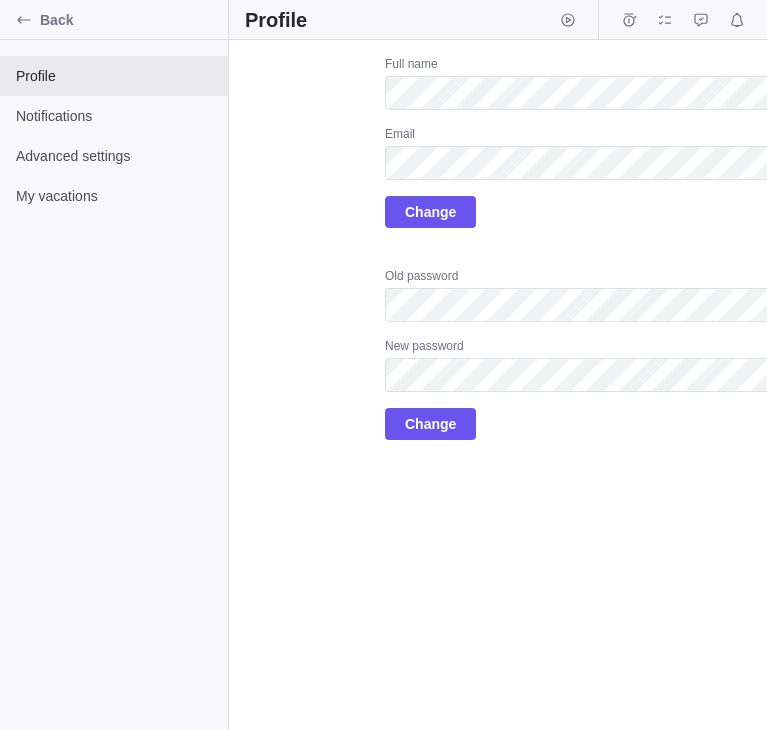 scroll, scrollTop: 0, scrollLeft: 0, axis: both 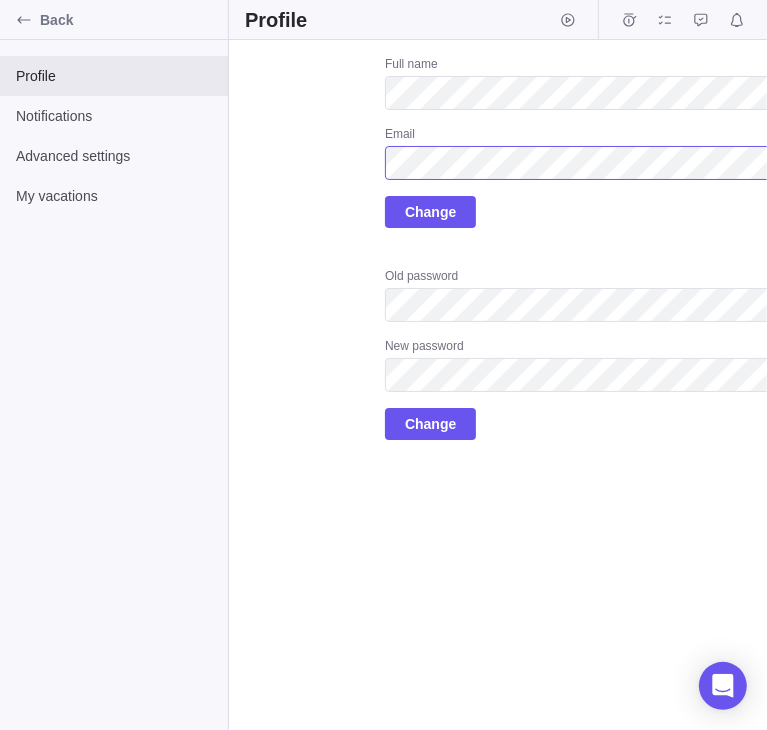 click on "Full name Email Change" at bounding box center (665, 142) 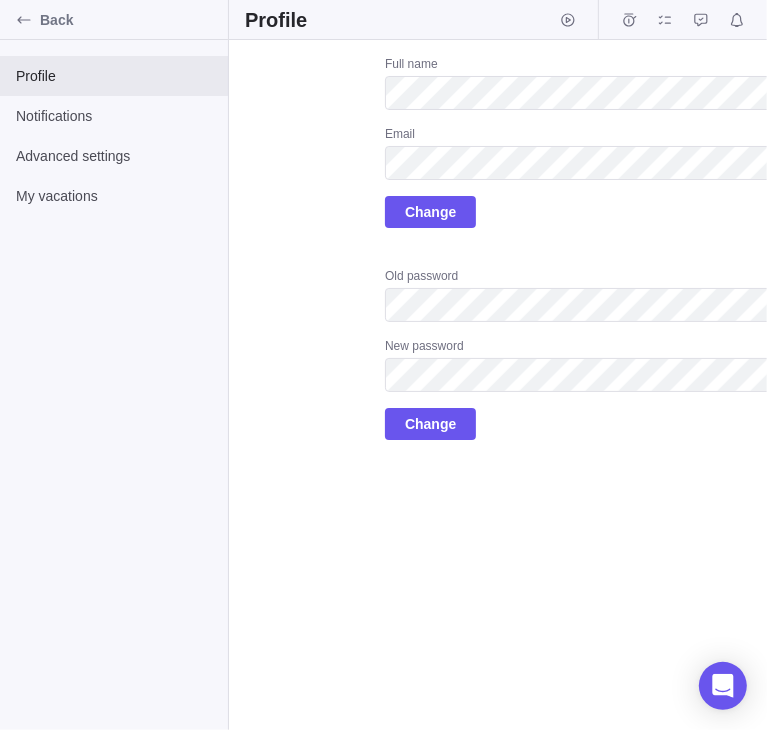click on "Upload Full name Email Change Old password New password Change" at bounding box center (595, 248) 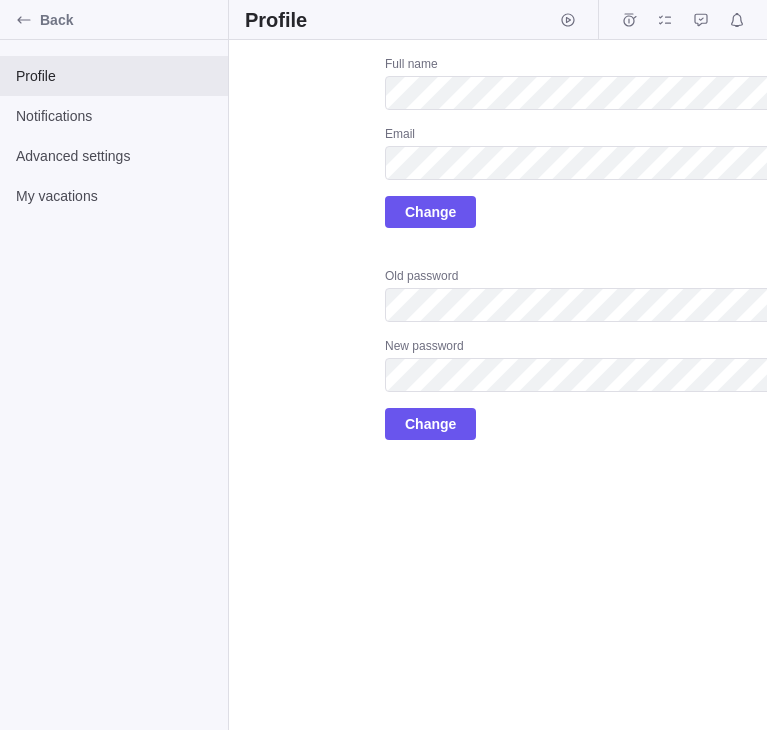 scroll, scrollTop: 0, scrollLeft: 0, axis: both 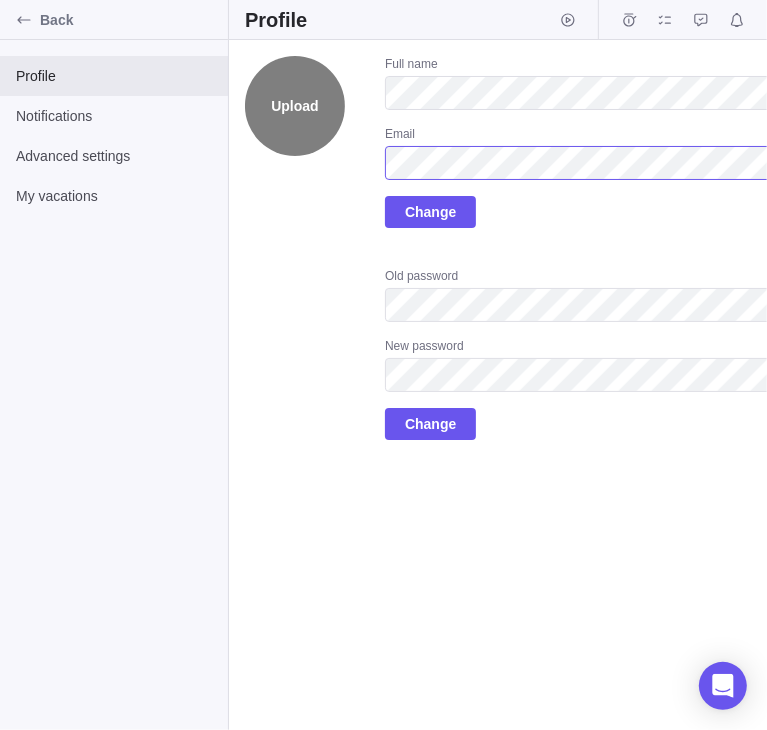 click on "Upload Full name Email Change Old password New password Change" at bounding box center (595, 248) 